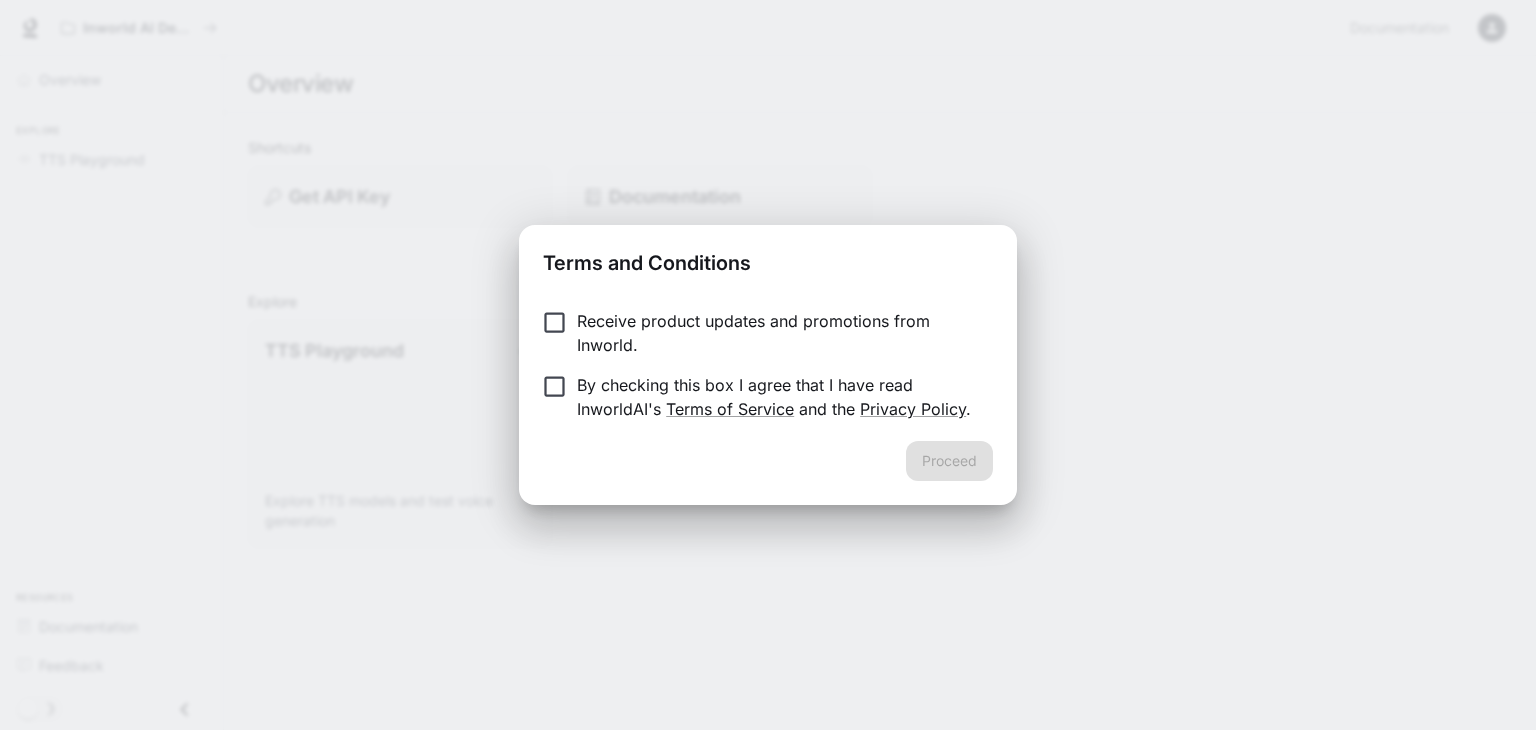 scroll, scrollTop: 0, scrollLeft: 0, axis: both 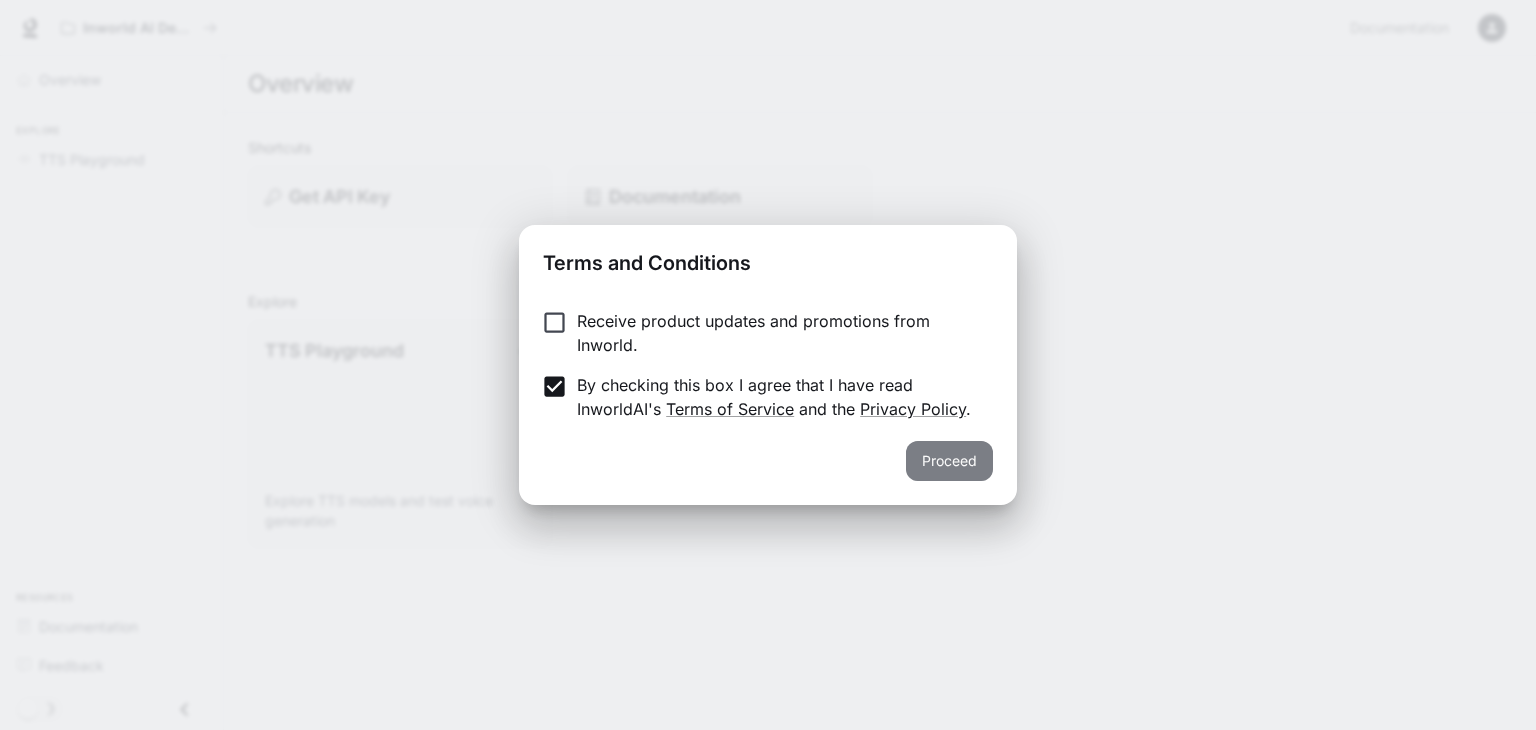 click on "Proceed" at bounding box center [949, 461] 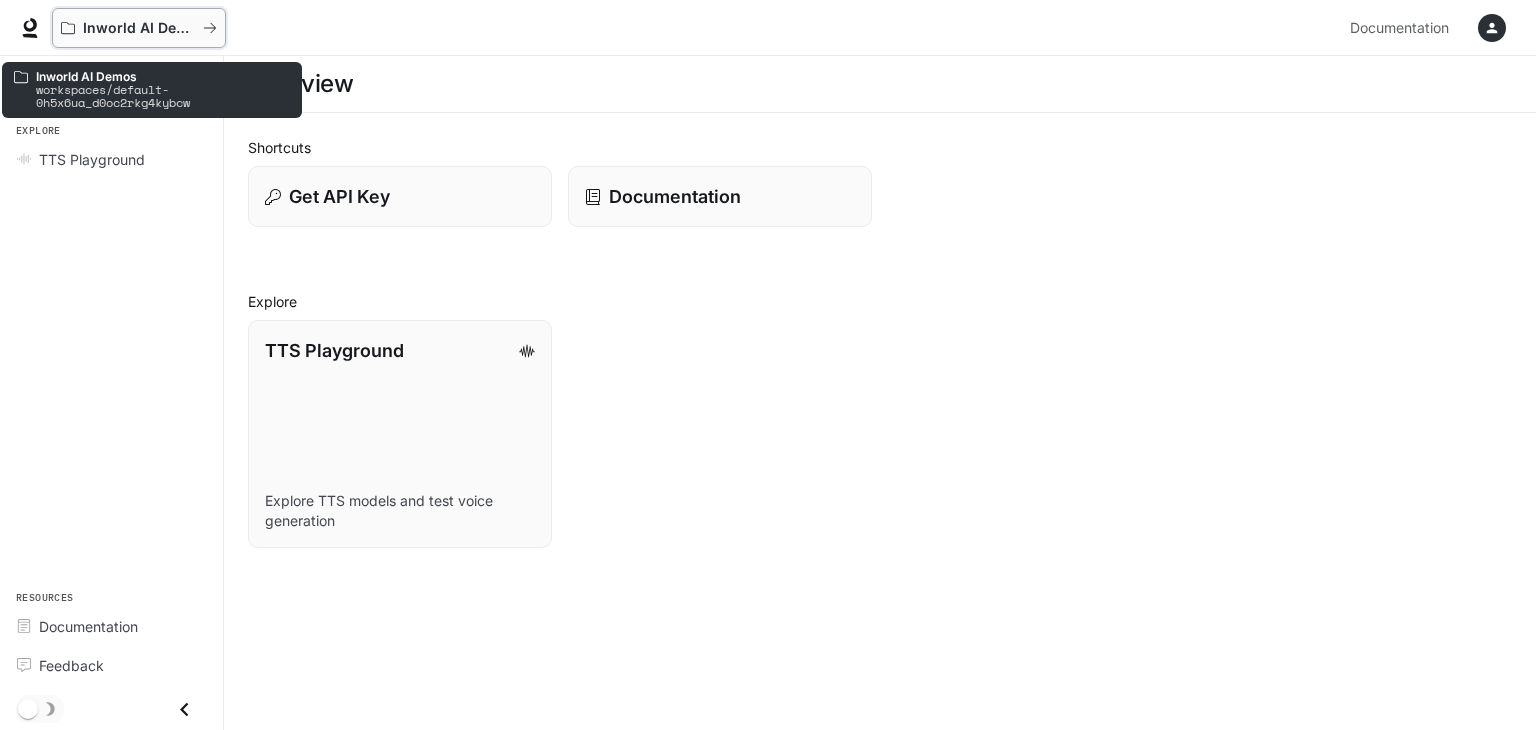 click on "Inworld AI Demos" at bounding box center [139, 28] 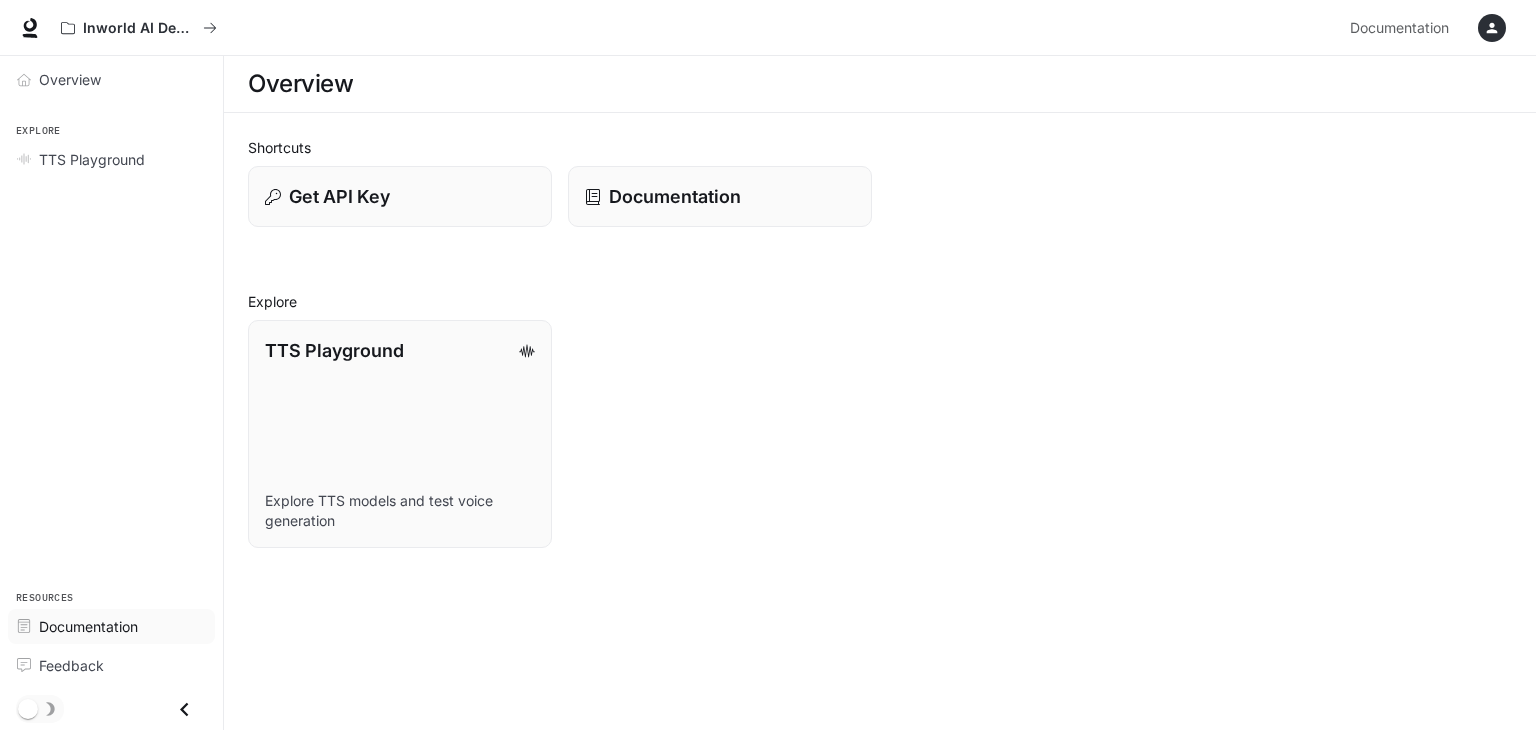 click on "Documentation" at bounding box center [122, 626] 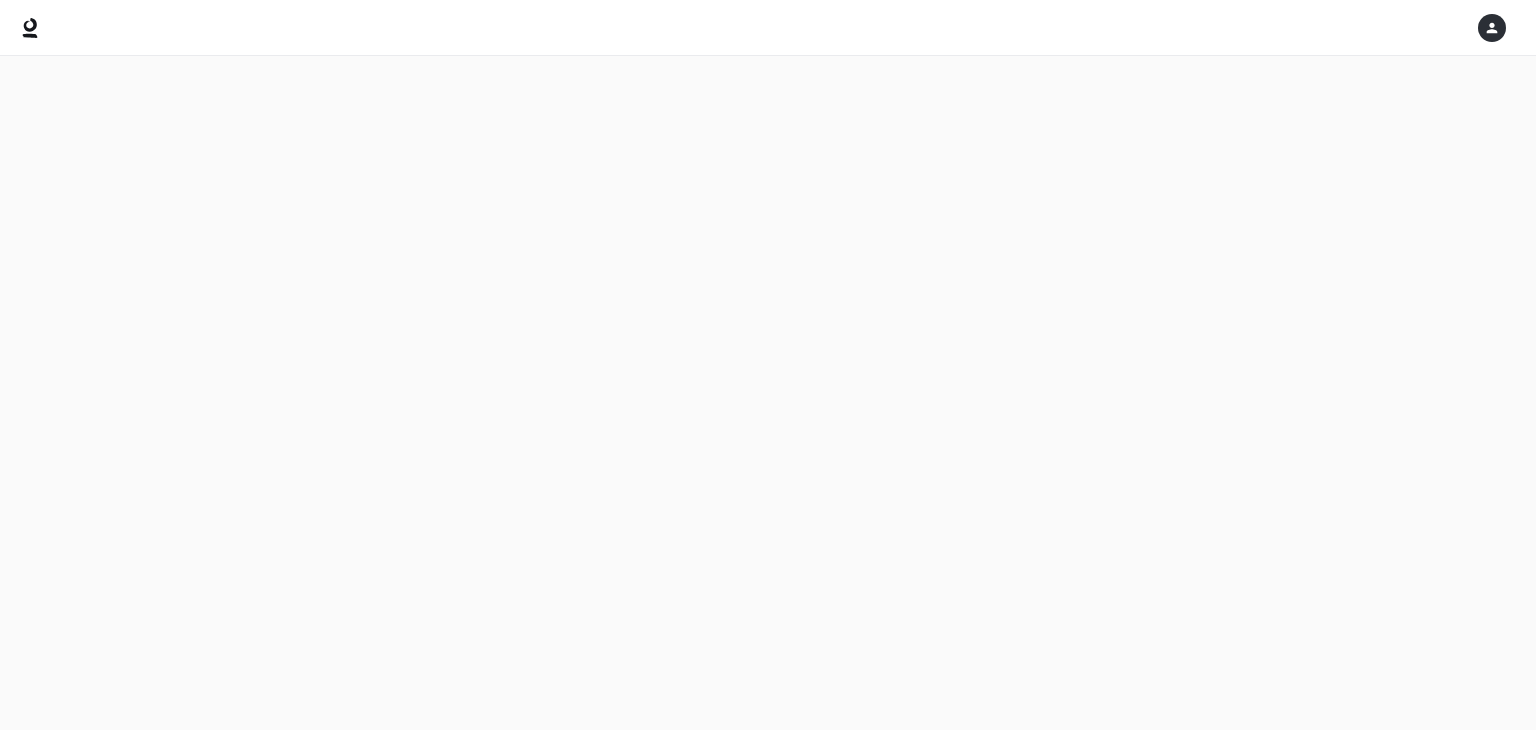 scroll, scrollTop: 0, scrollLeft: 0, axis: both 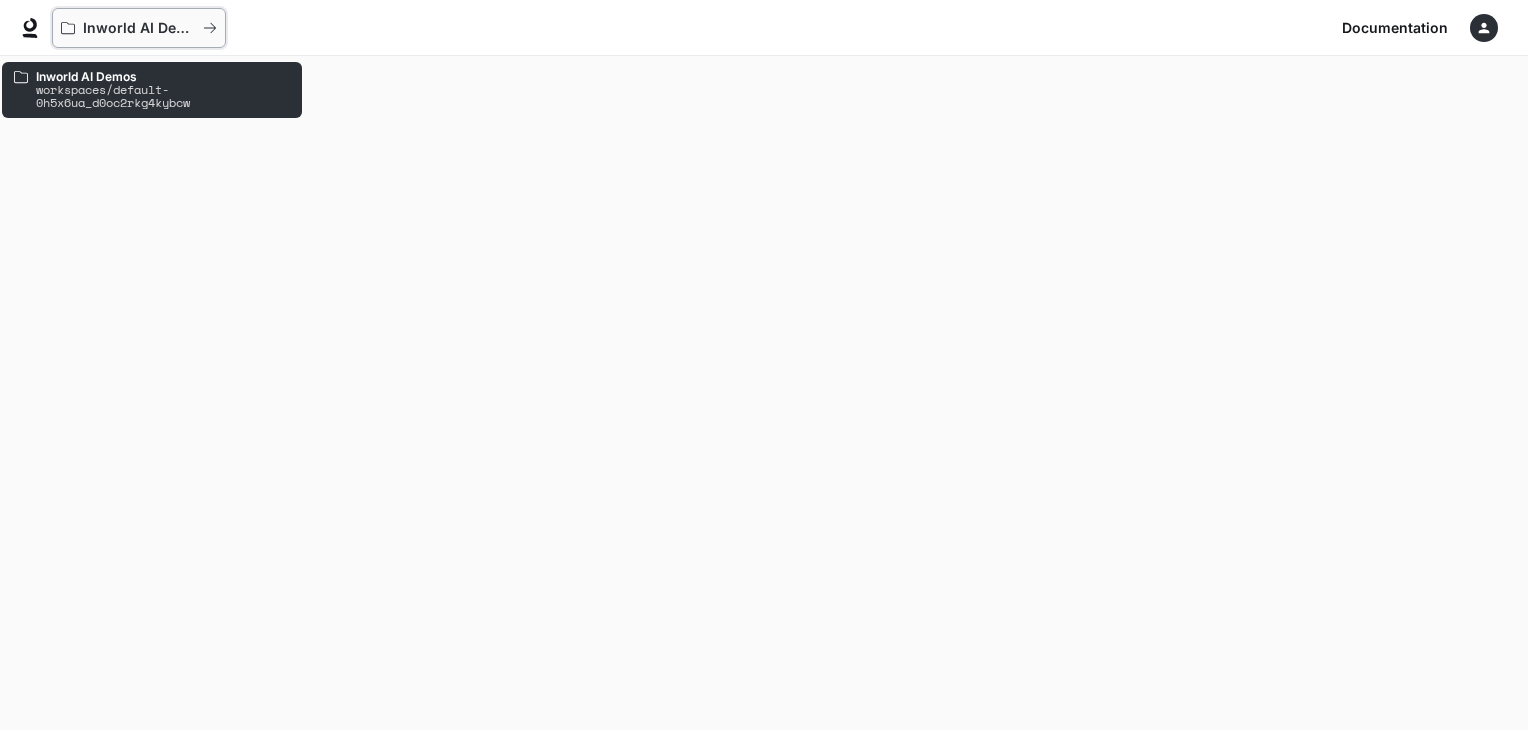 click on "Inworld AI Demos" at bounding box center (139, 28) 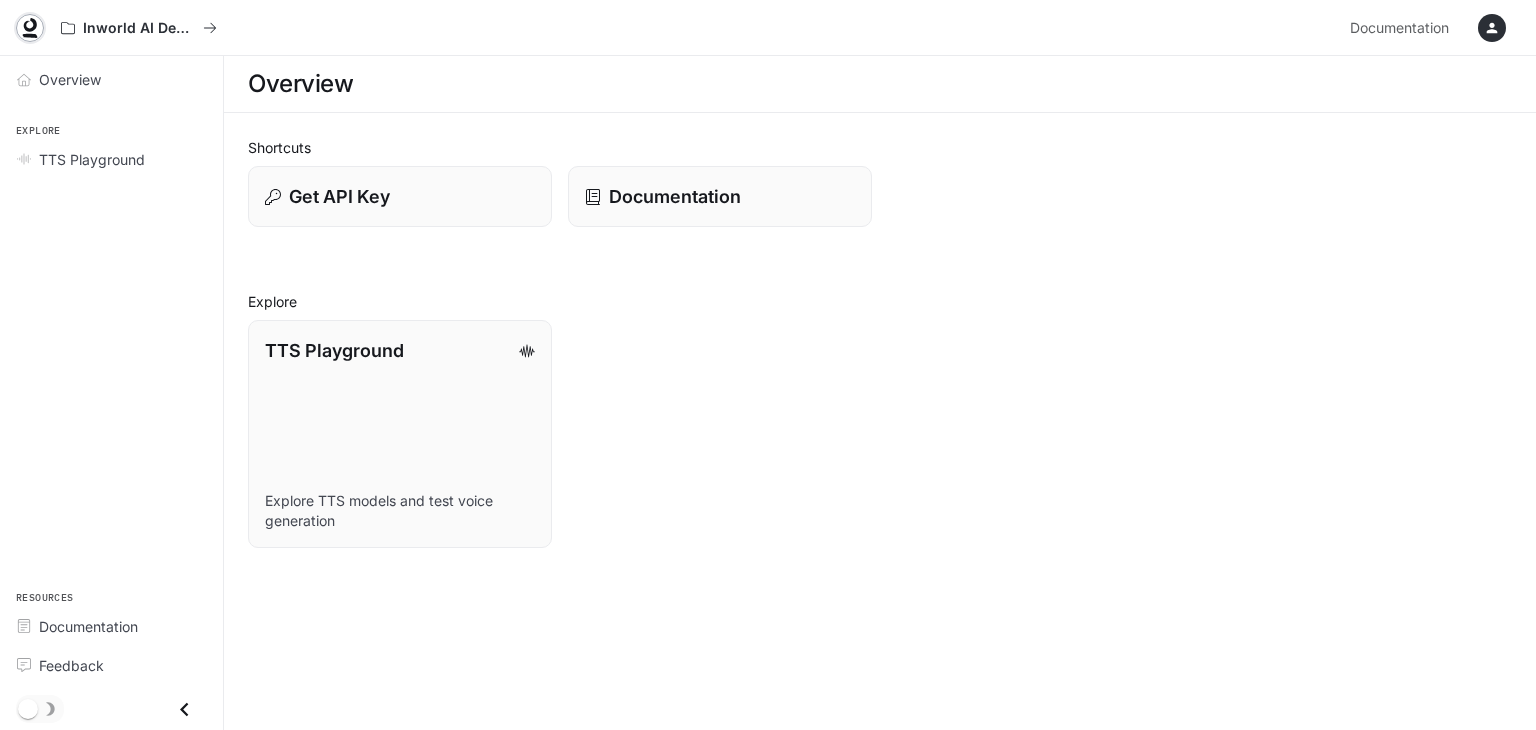 click 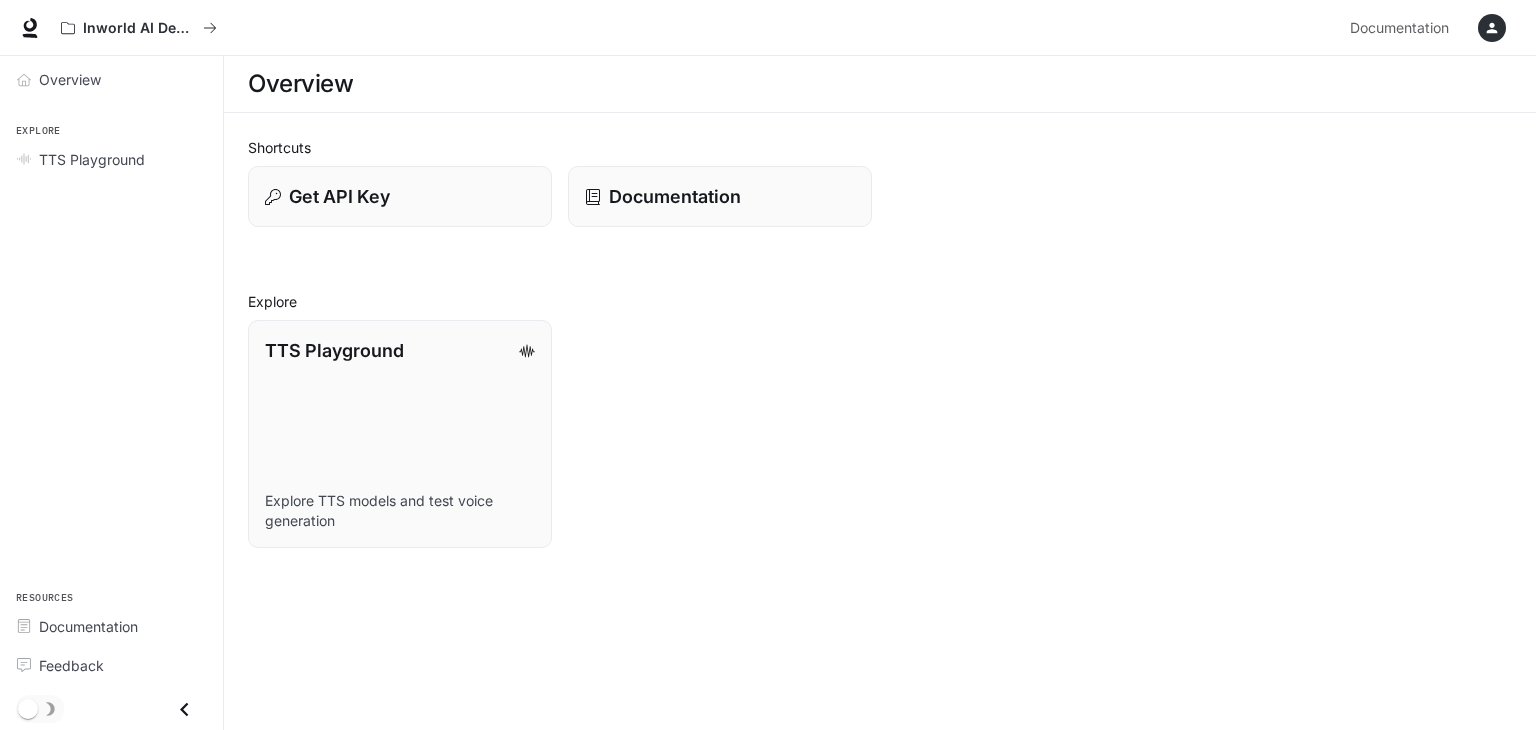 scroll, scrollTop: 0, scrollLeft: 0, axis: both 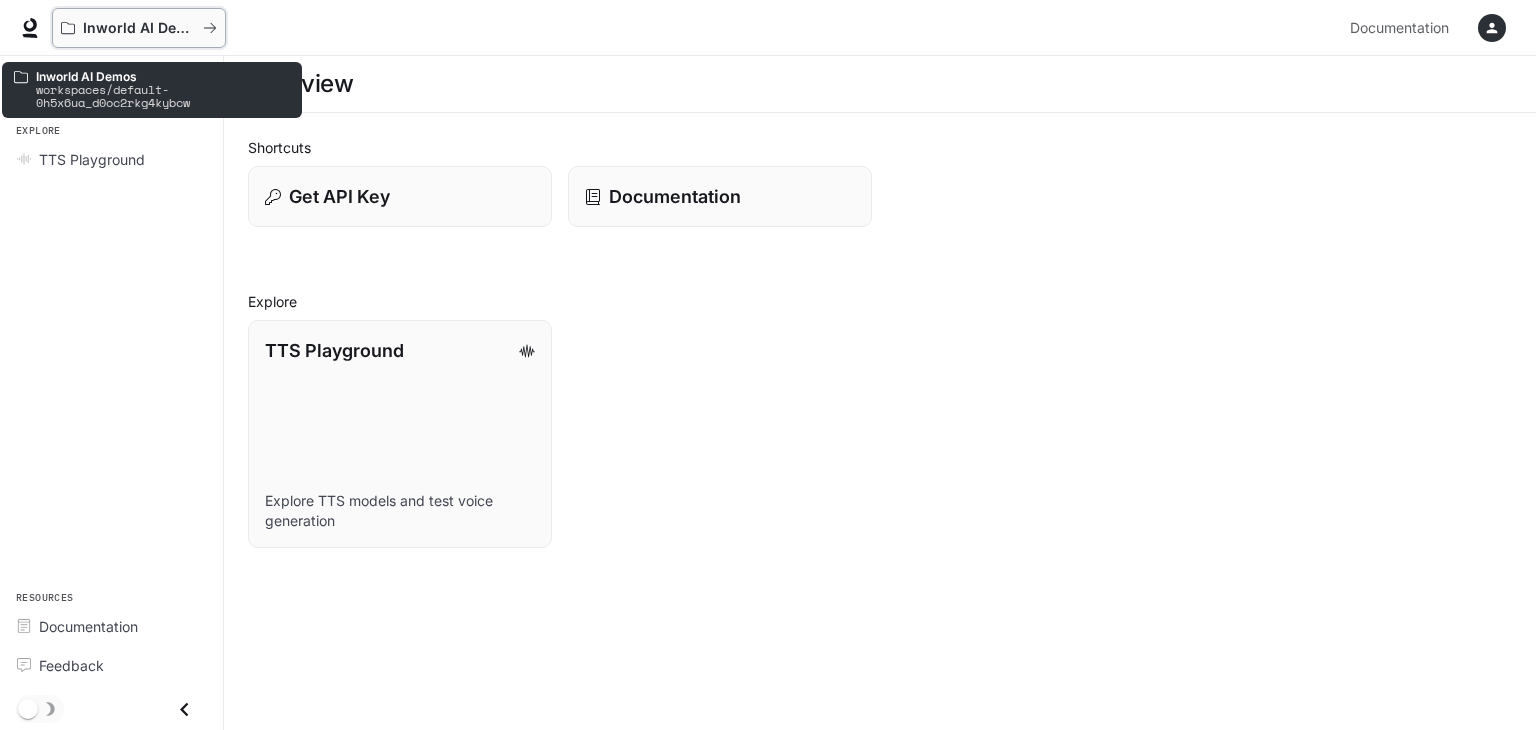 click on "Inworld AI Demos" at bounding box center [139, 28] 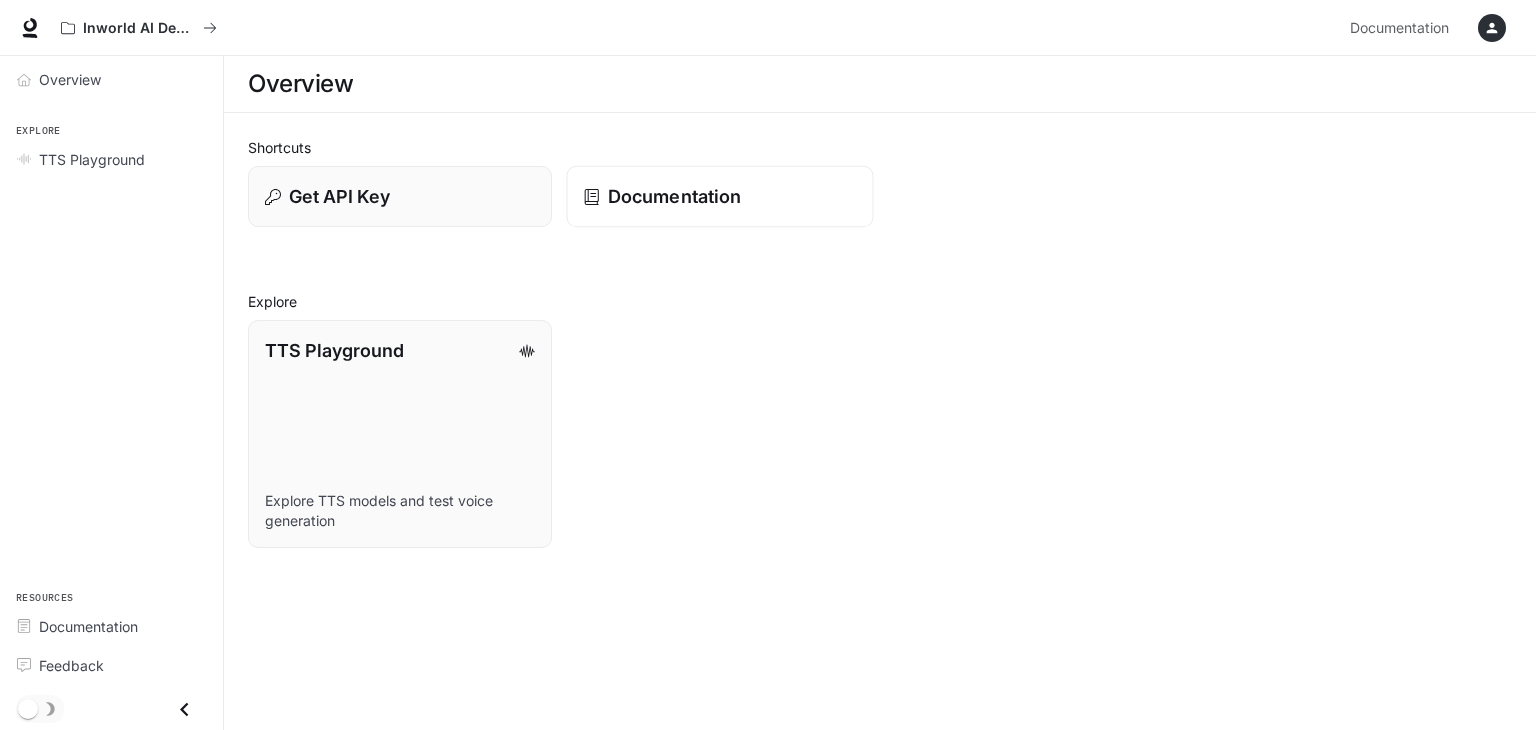 click on "Documentation" at bounding box center [720, 196] 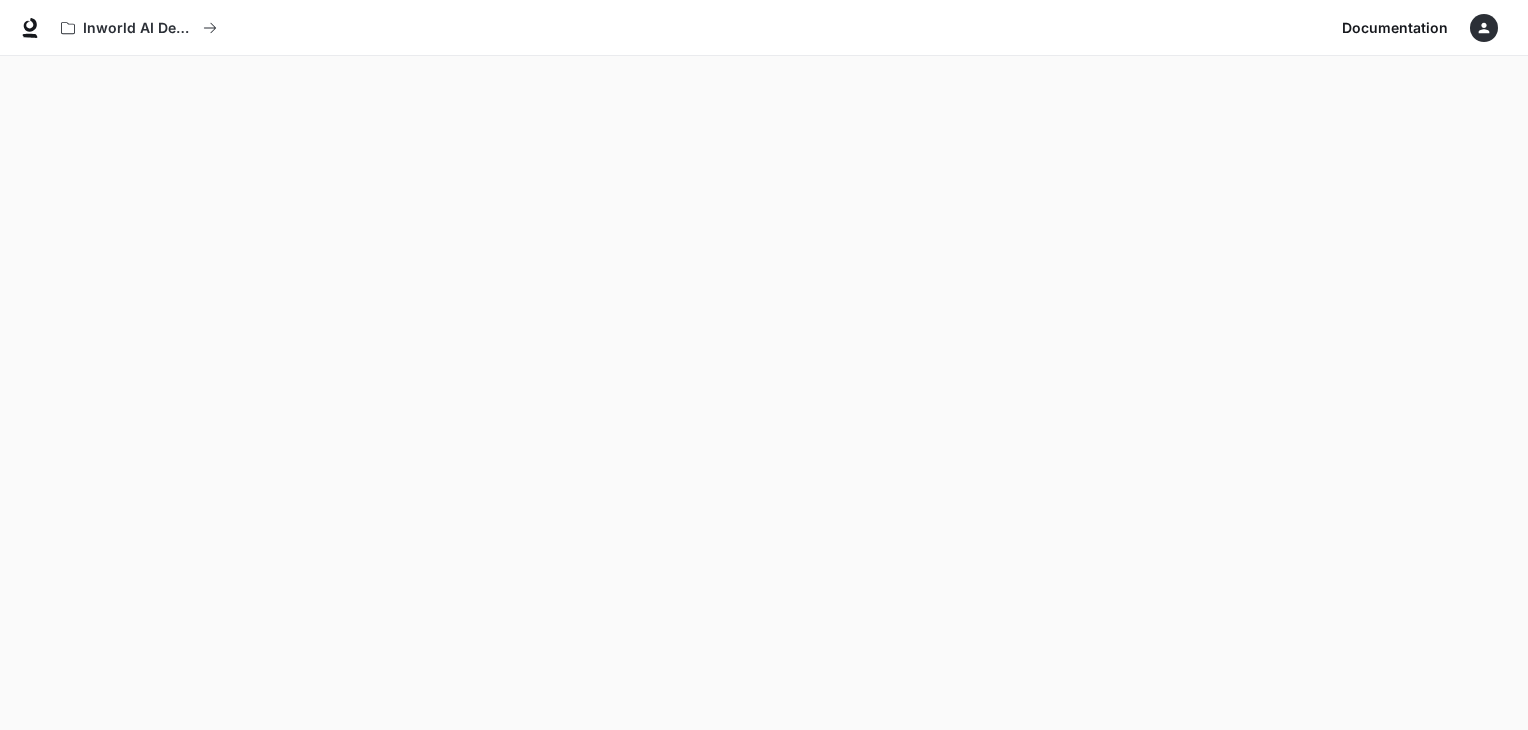 scroll, scrollTop: 56, scrollLeft: 0, axis: vertical 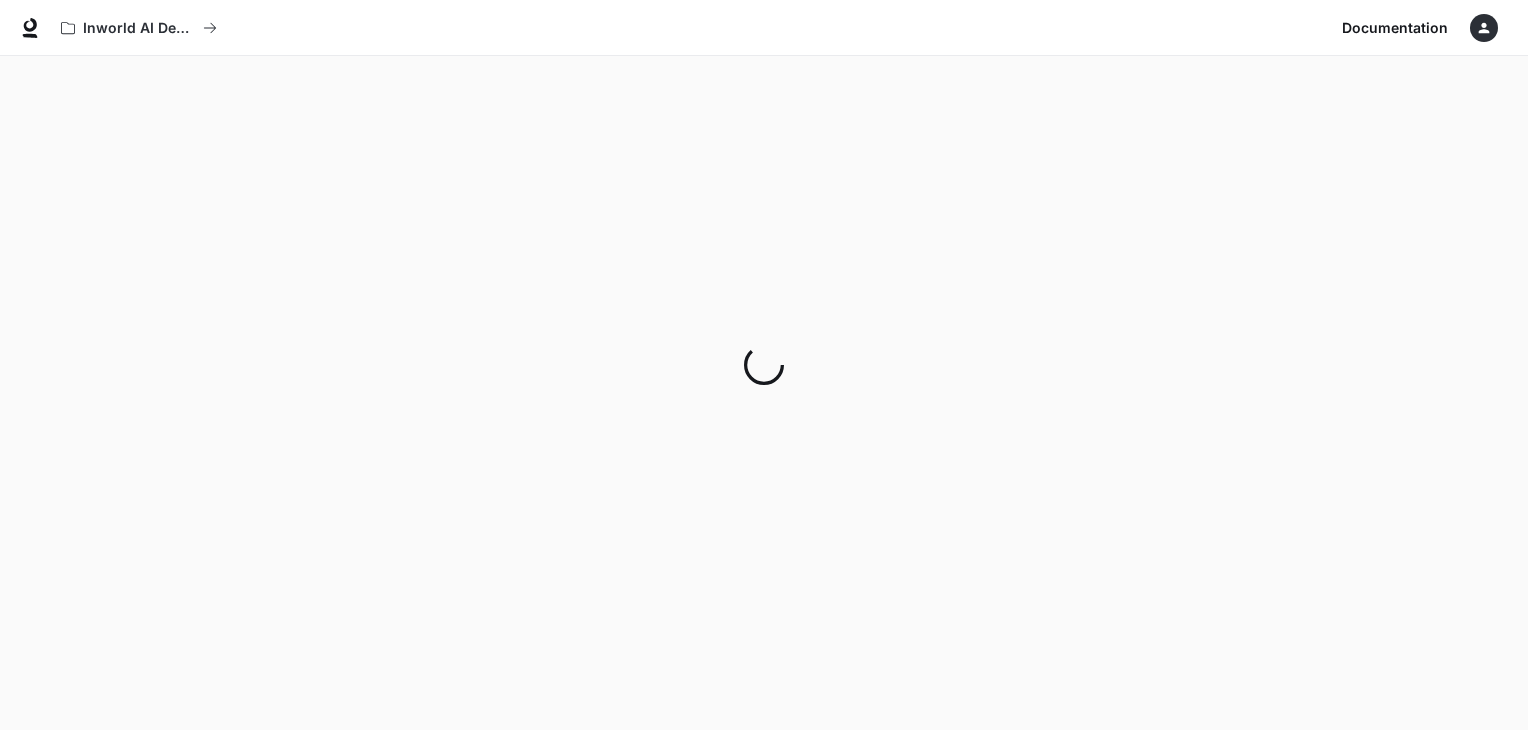 click at bounding box center (764, 365) 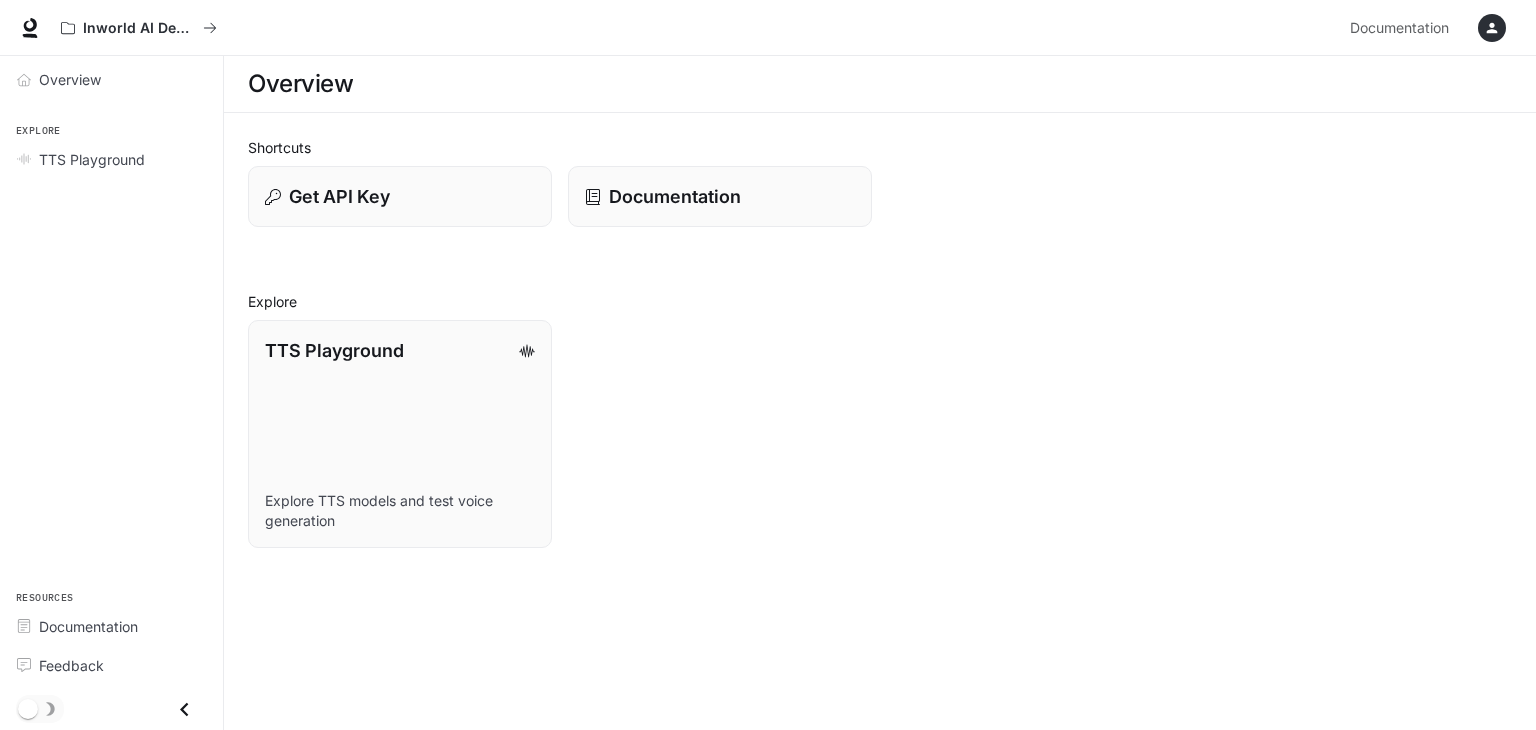 scroll, scrollTop: 0, scrollLeft: 0, axis: both 